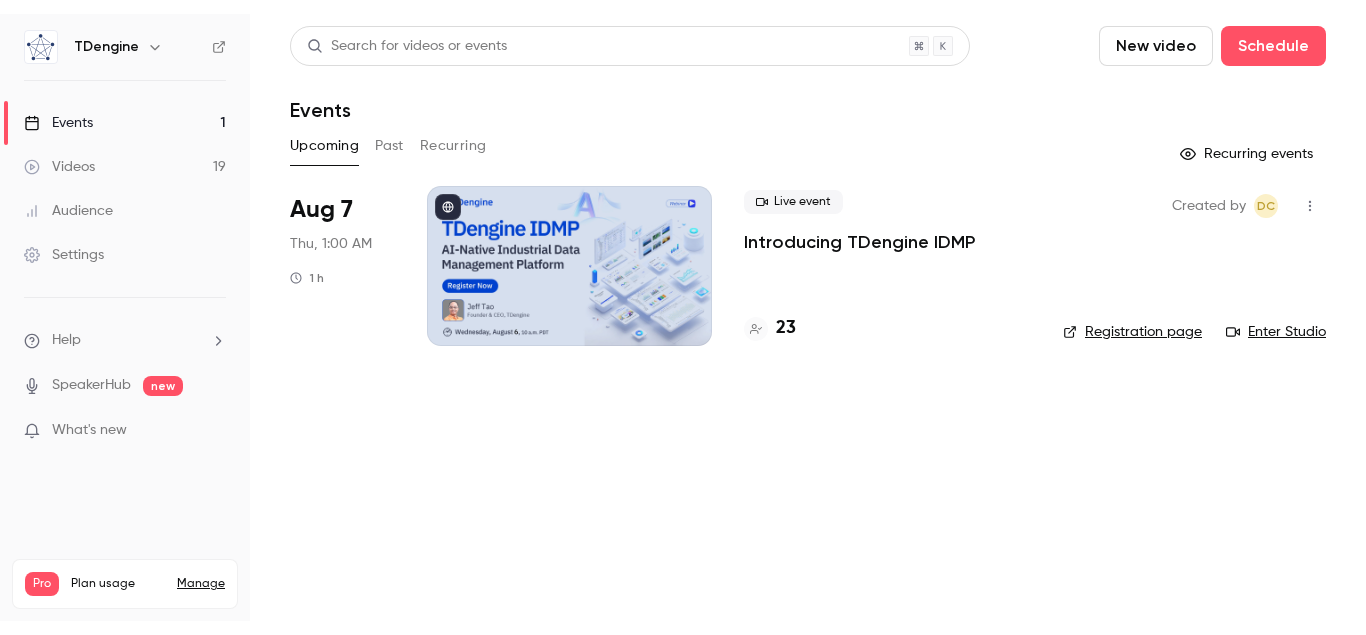 scroll, scrollTop: 0, scrollLeft: 0, axis: both 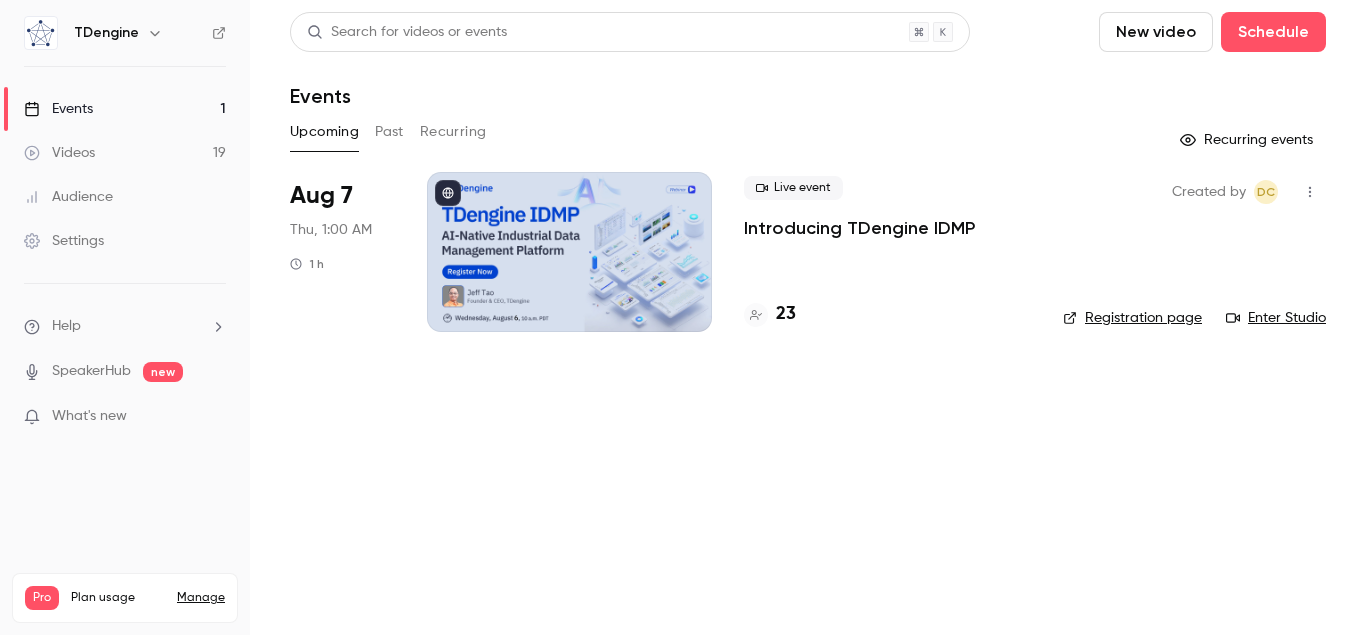 click on "Introducing TDengine IDMP" at bounding box center [859, 228] 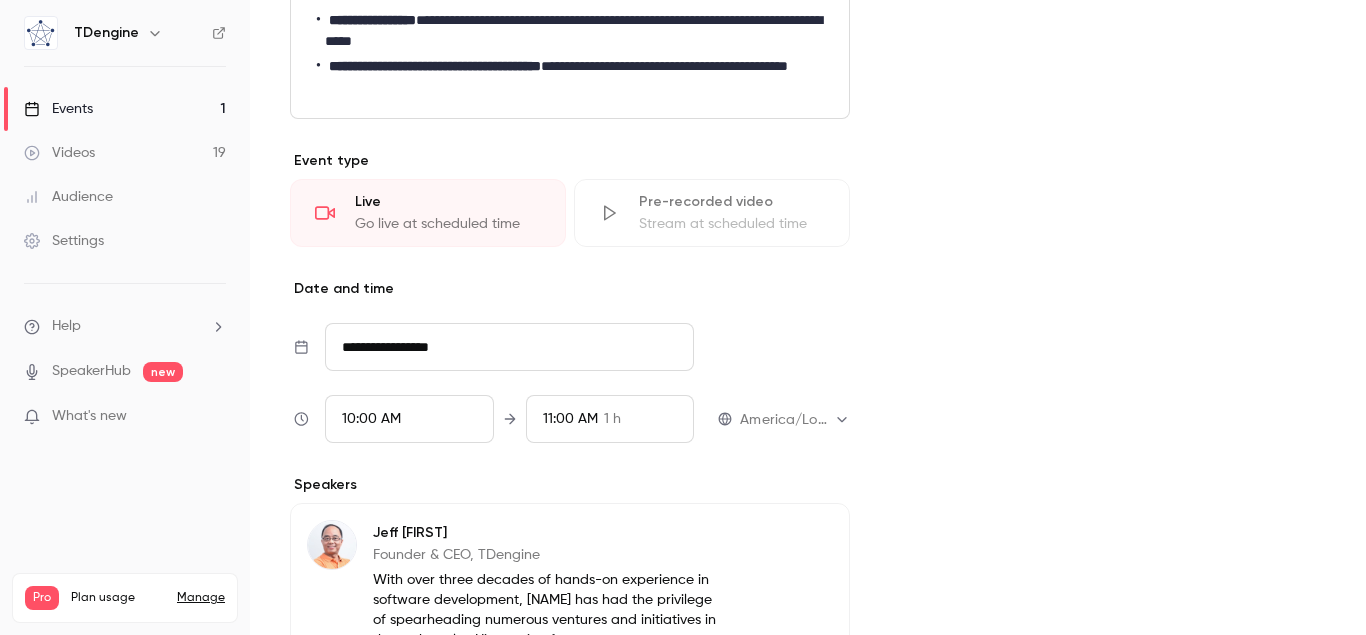 scroll, scrollTop: 0, scrollLeft: 0, axis: both 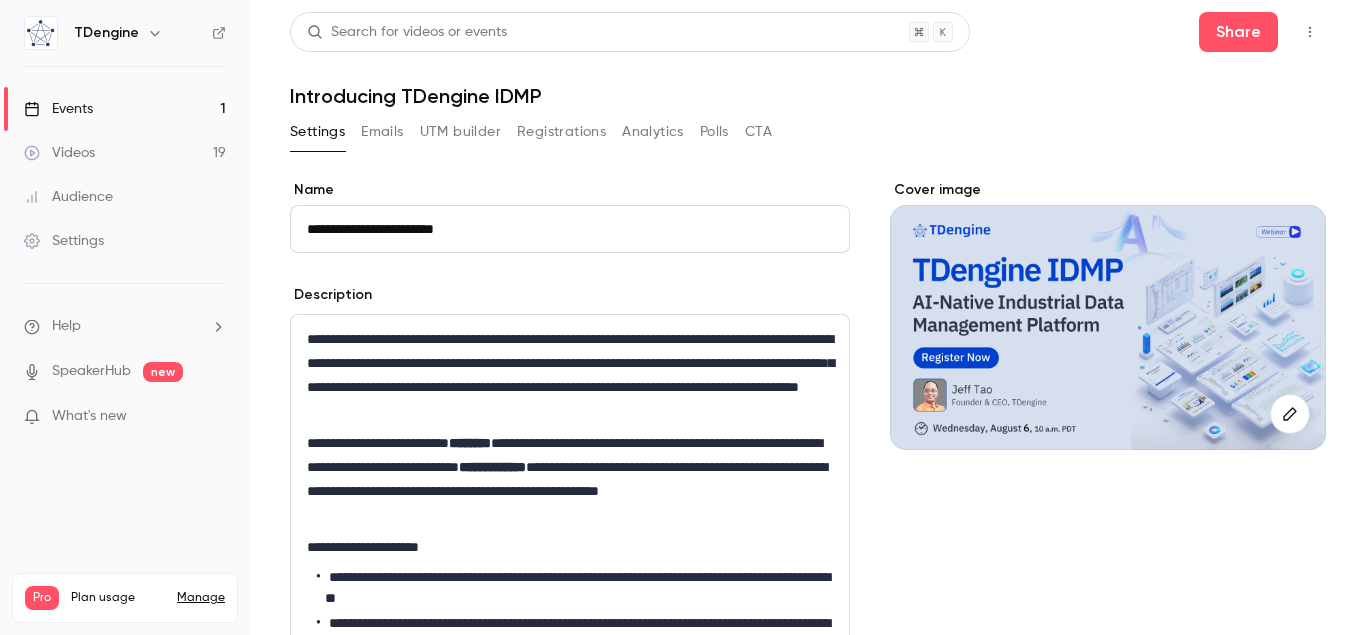 click on "Settings Emails UTM builder Registrations Analytics Polls CTA" at bounding box center [531, 132] 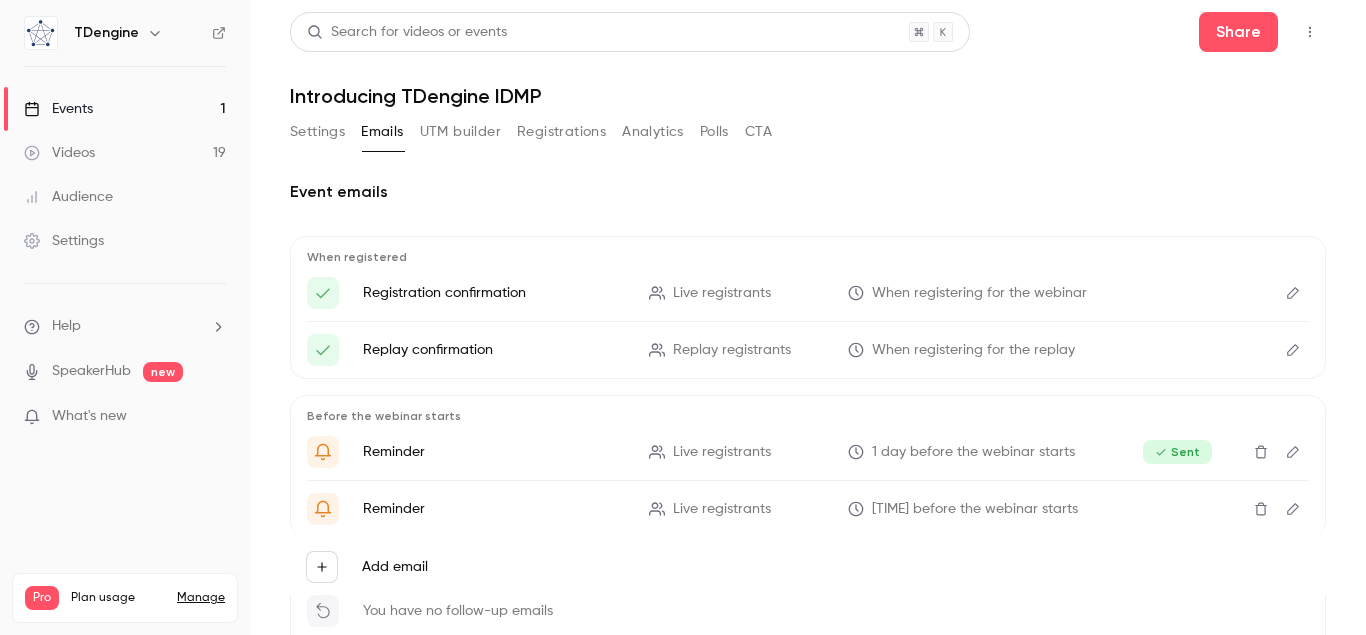 click 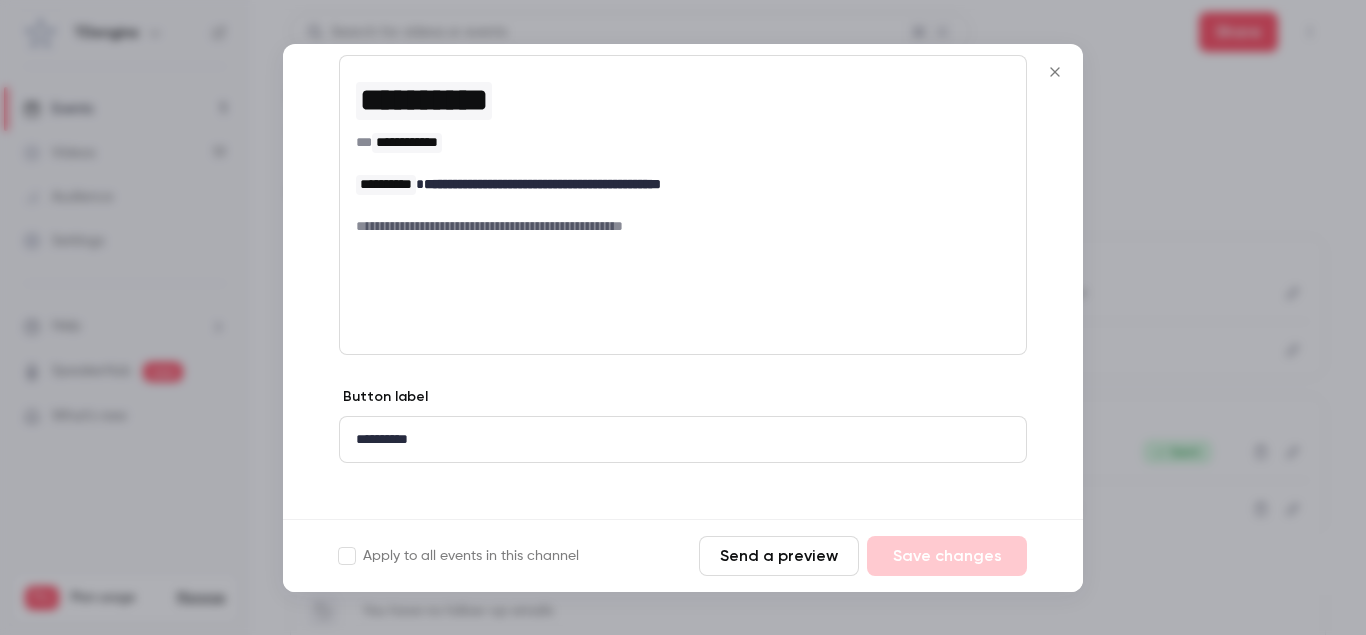scroll, scrollTop: 367, scrollLeft: 0, axis: vertical 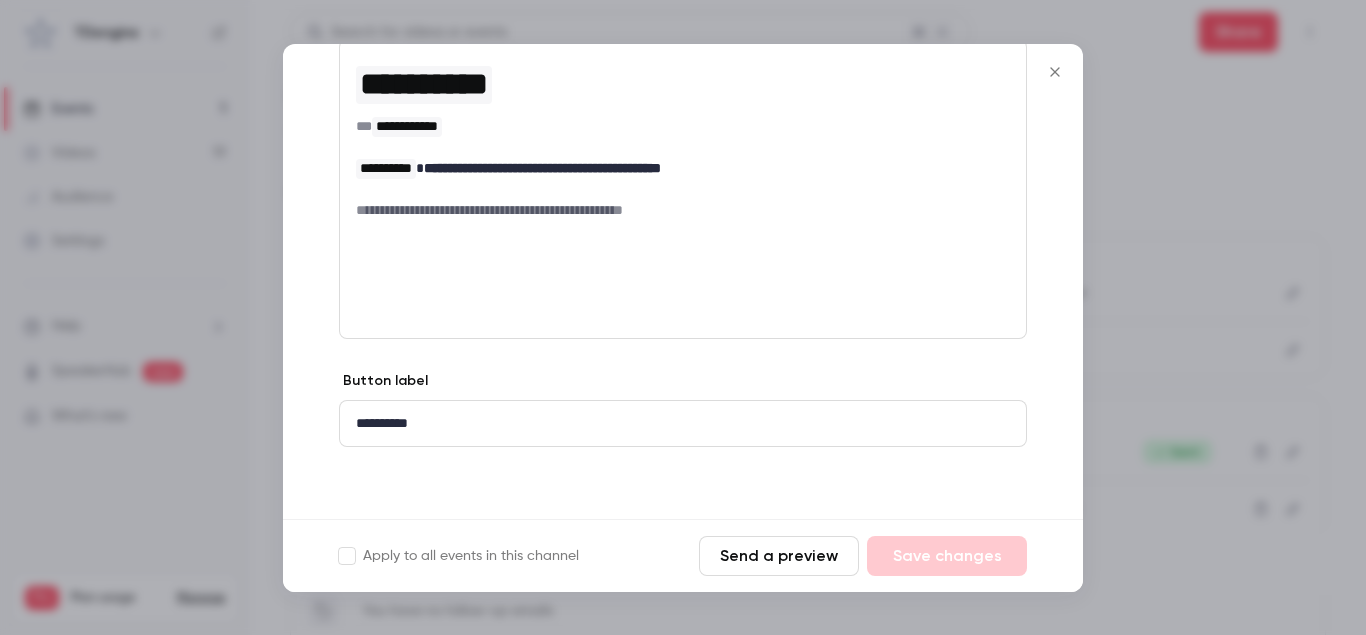 click 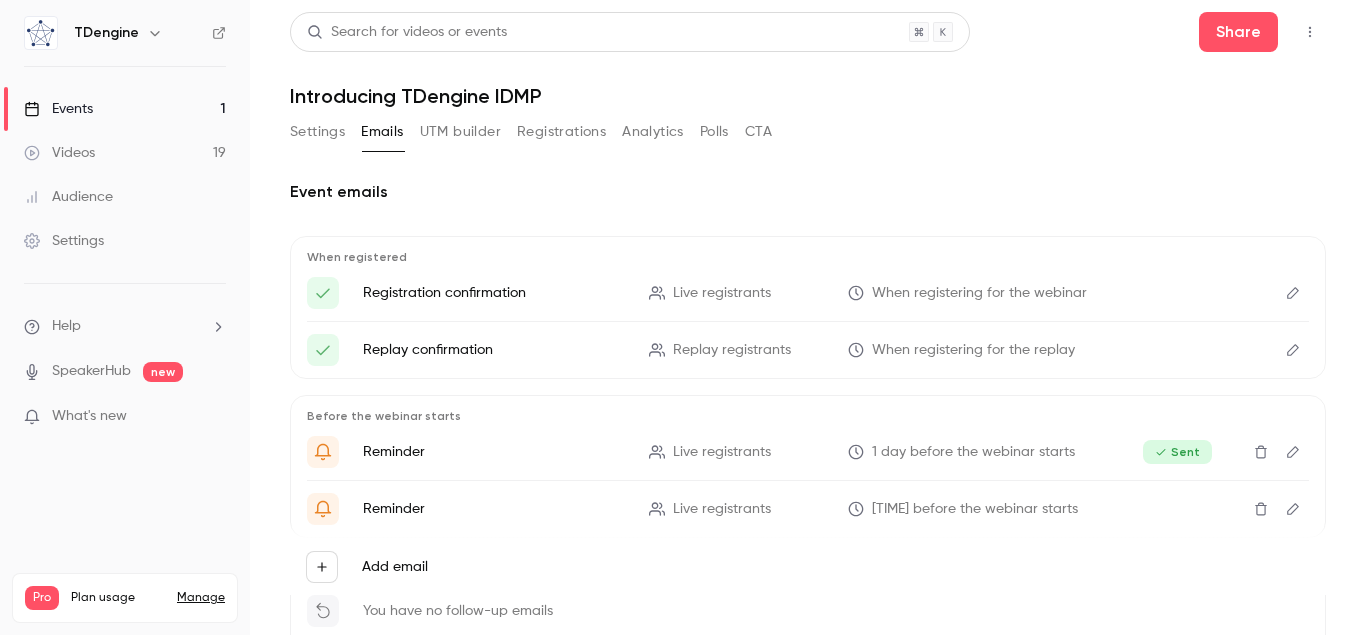 click 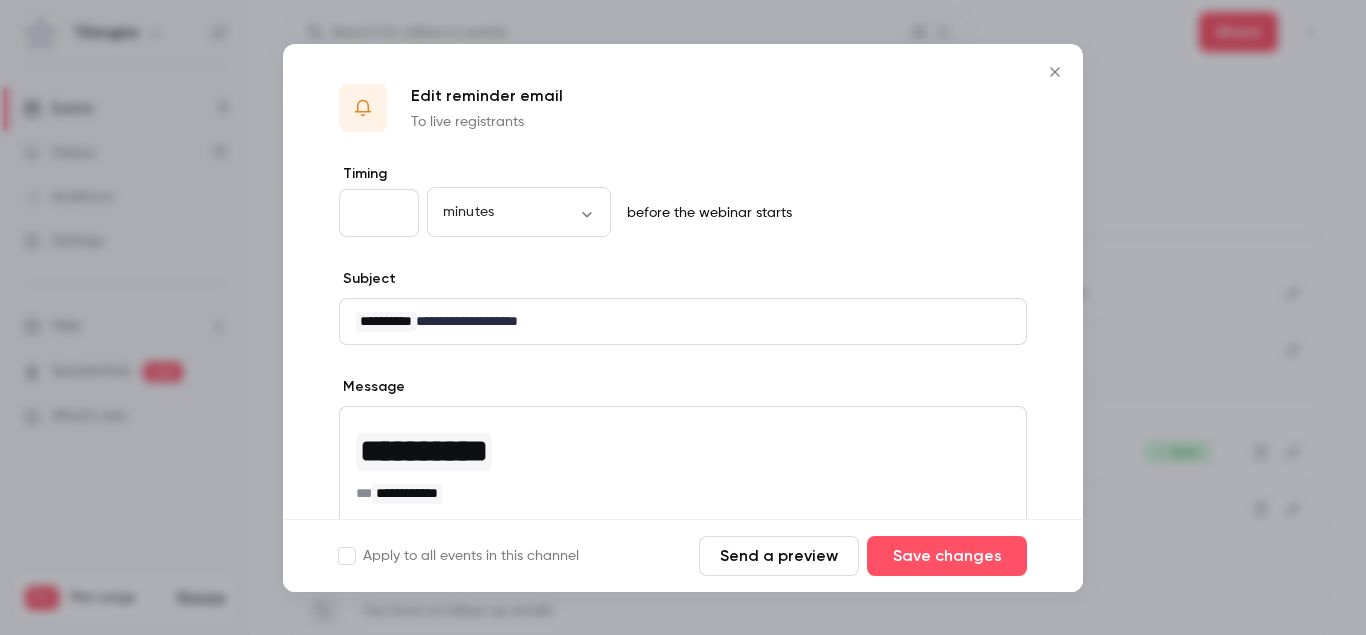click on "**" at bounding box center [379, 213] 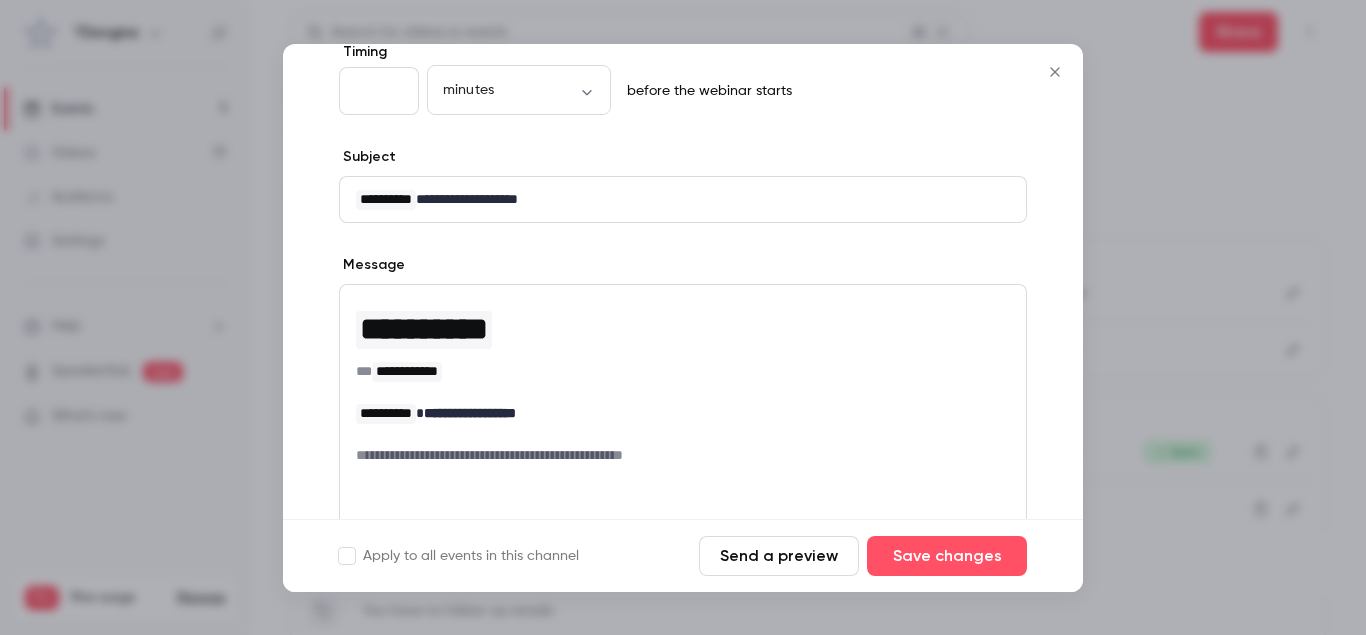 scroll, scrollTop: 367, scrollLeft: 0, axis: vertical 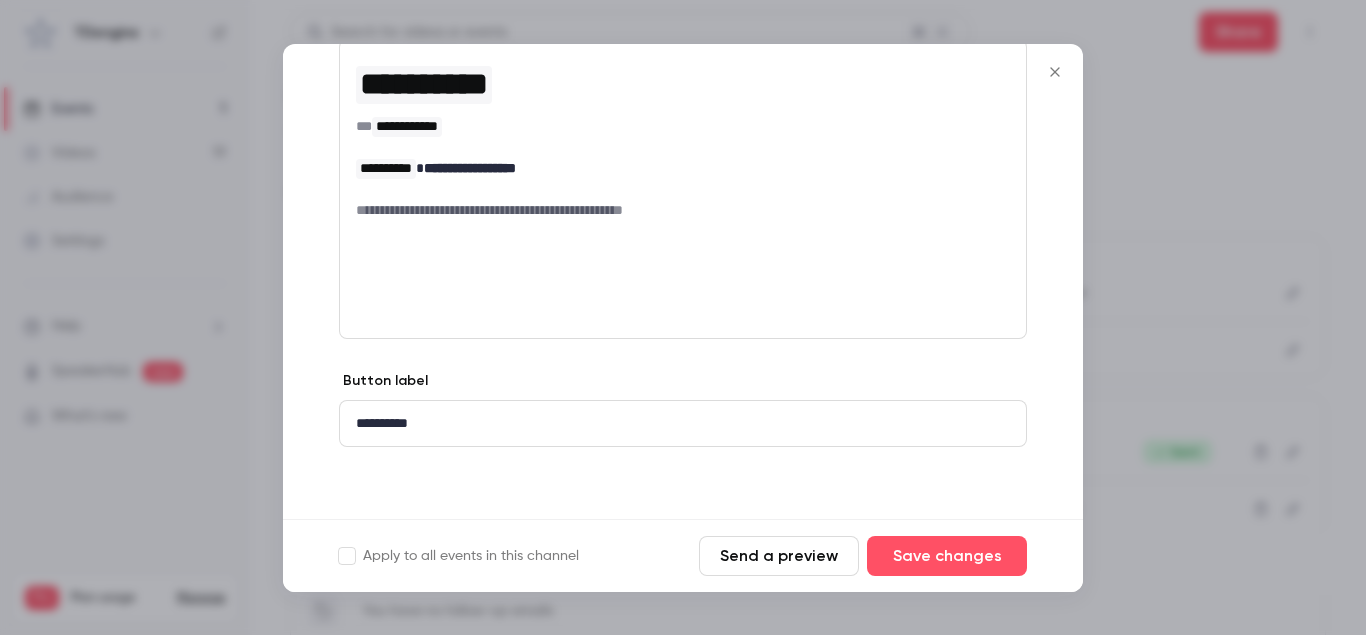 type on "**" 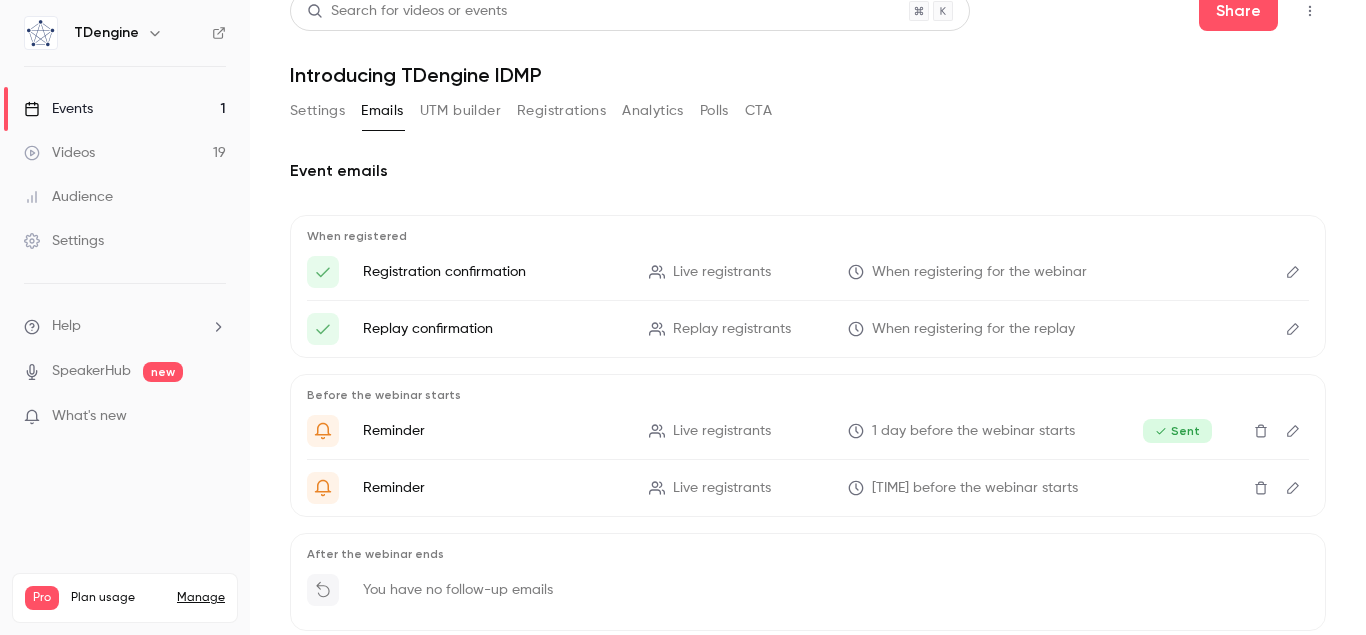 scroll, scrollTop: 29, scrollLeft: 0, axis: vertical 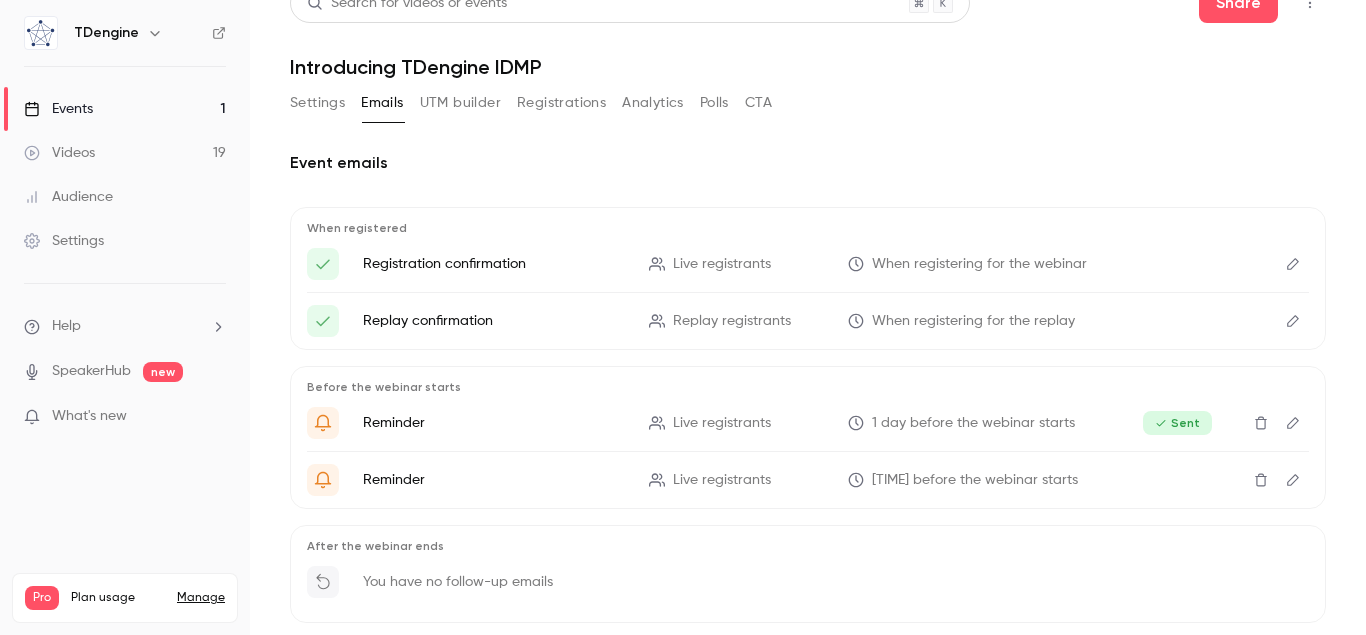 click 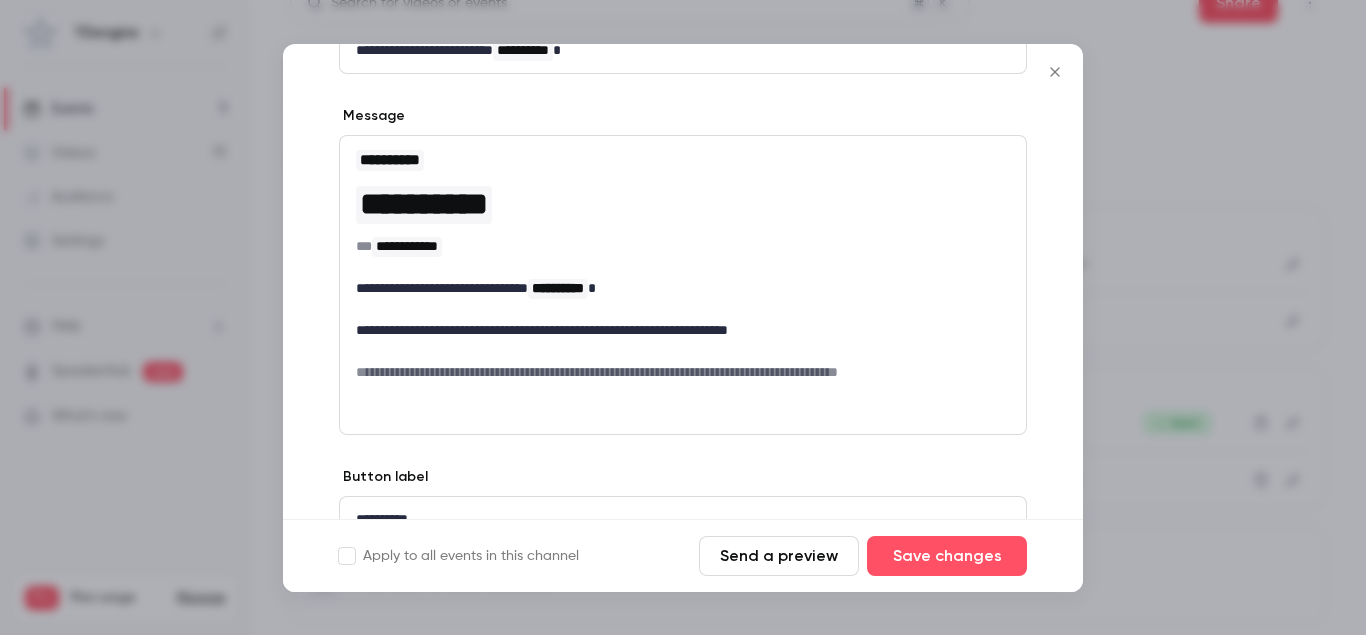 scroll, scrollTop: 262, scrollLeft: 0, axis: vertical 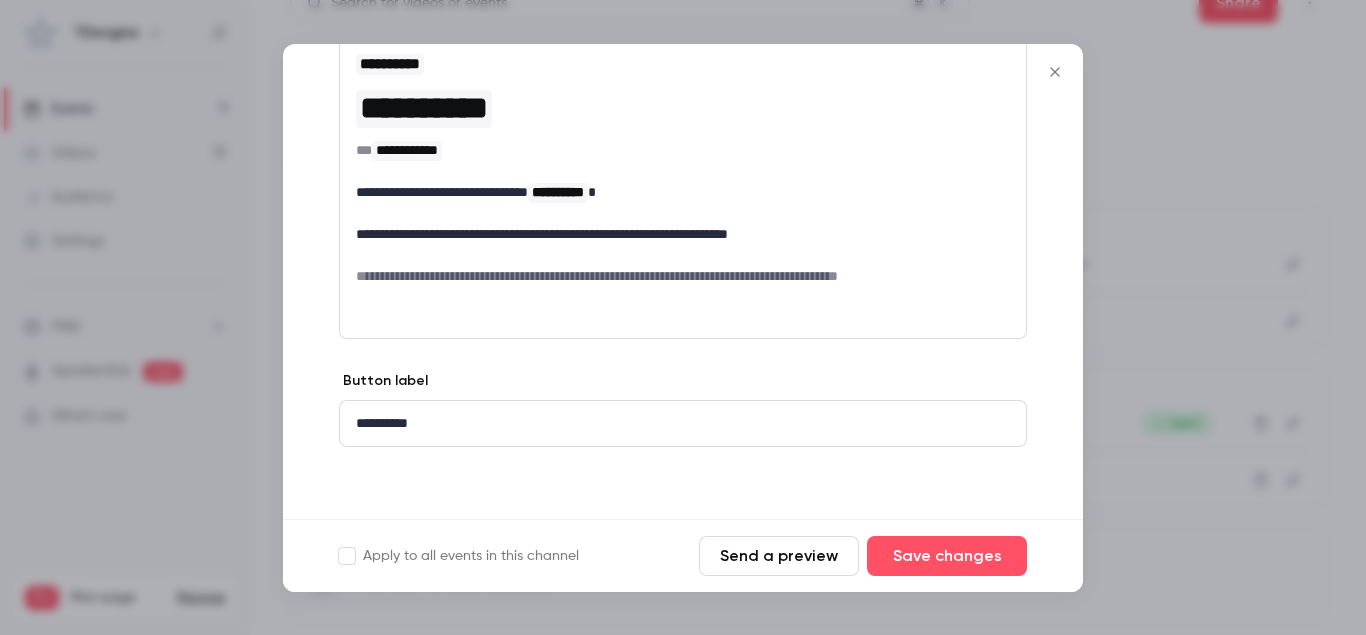 click 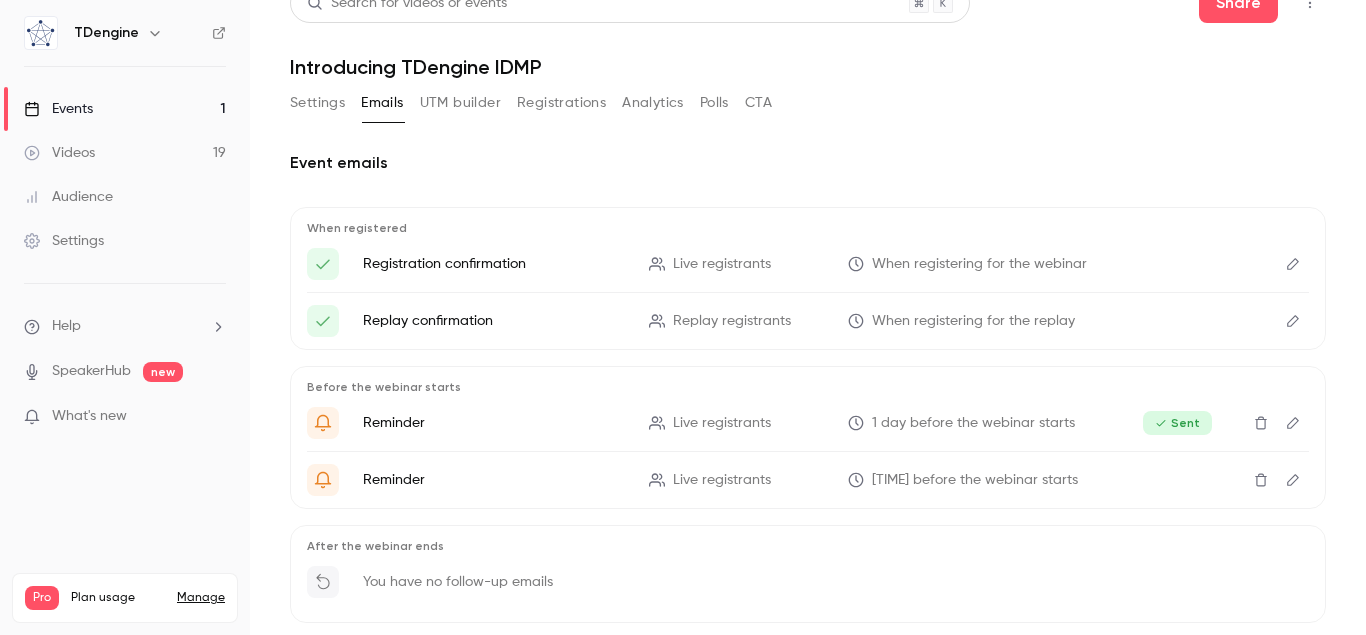 click 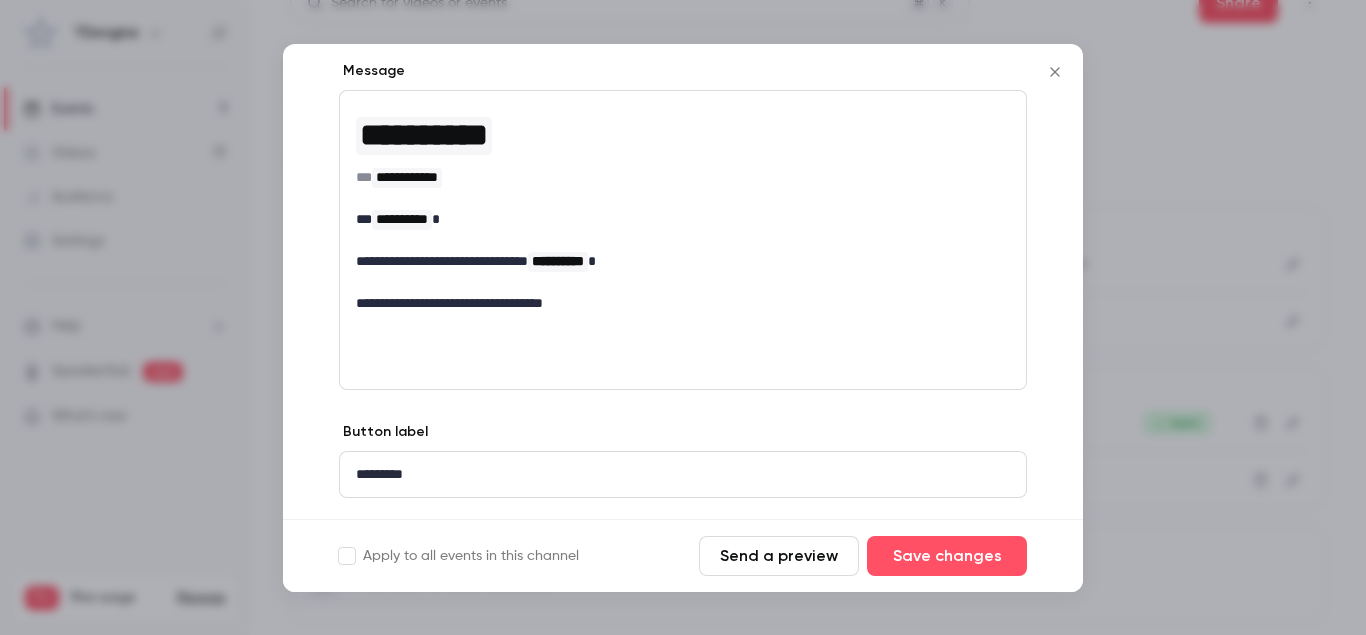 scroll, scrollTop: 262, scrollLeft: 0, axis: vertical 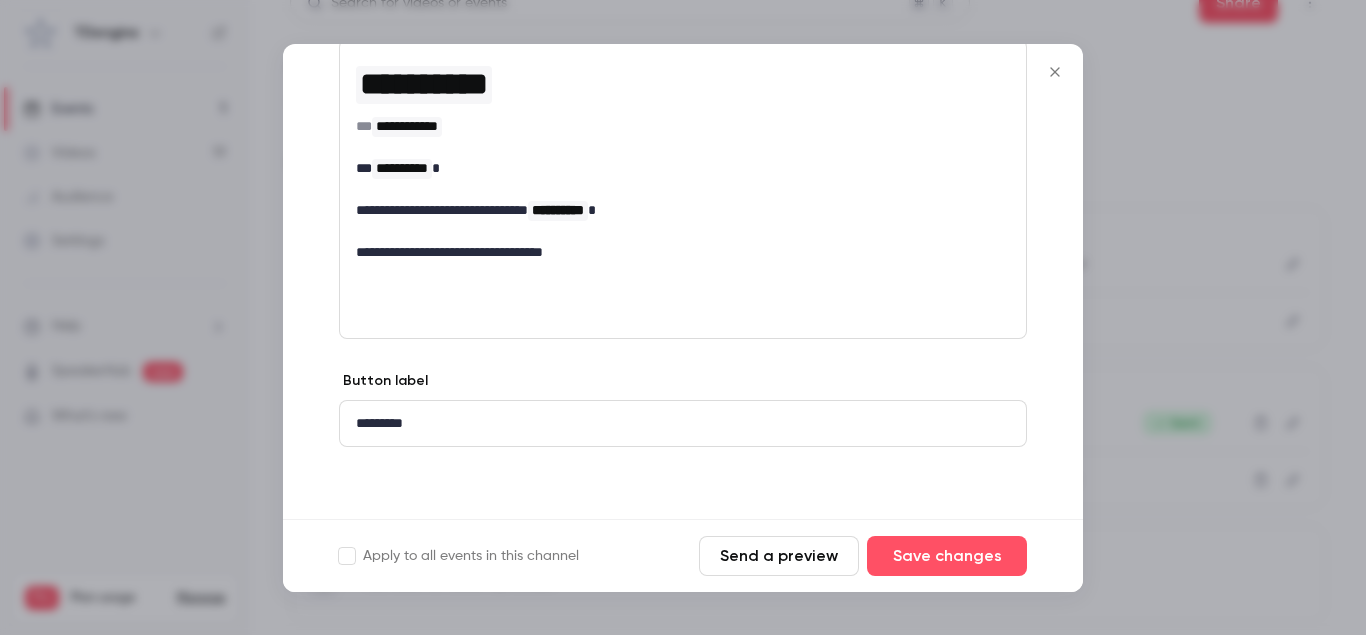 click 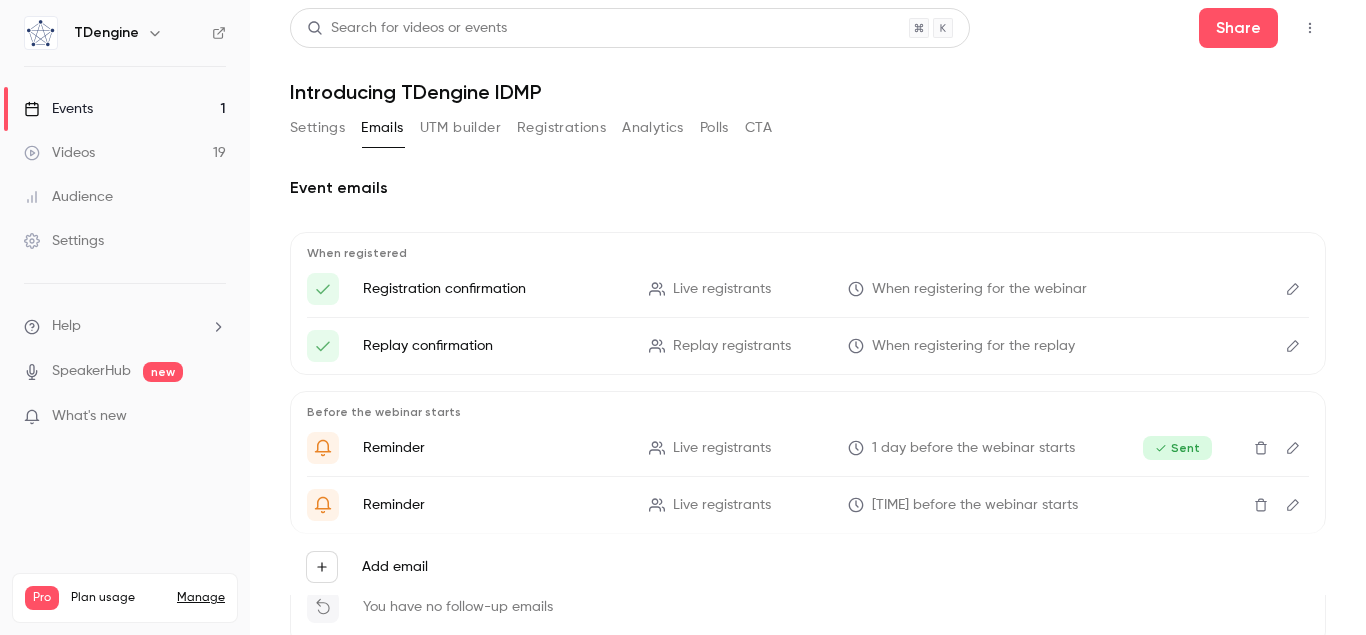 scroll, scrollTop: 0, scrollLeft: 0, axis: both 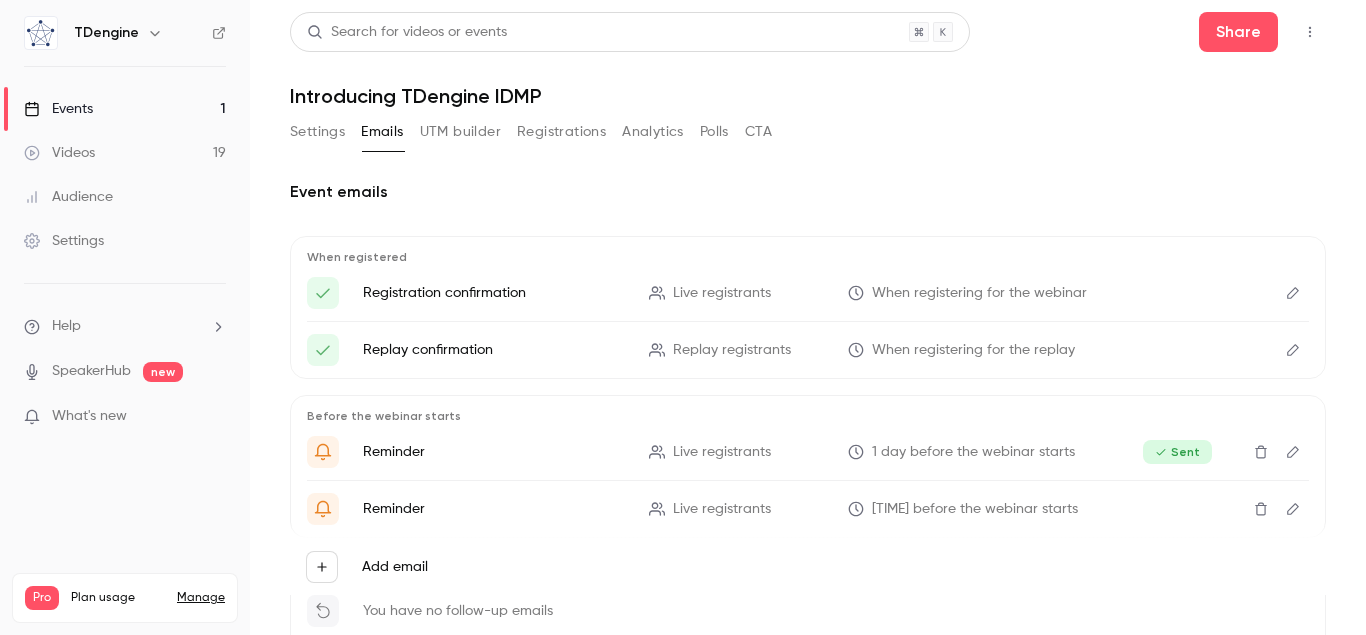click on "Settings" at bounding box center [317, 132] 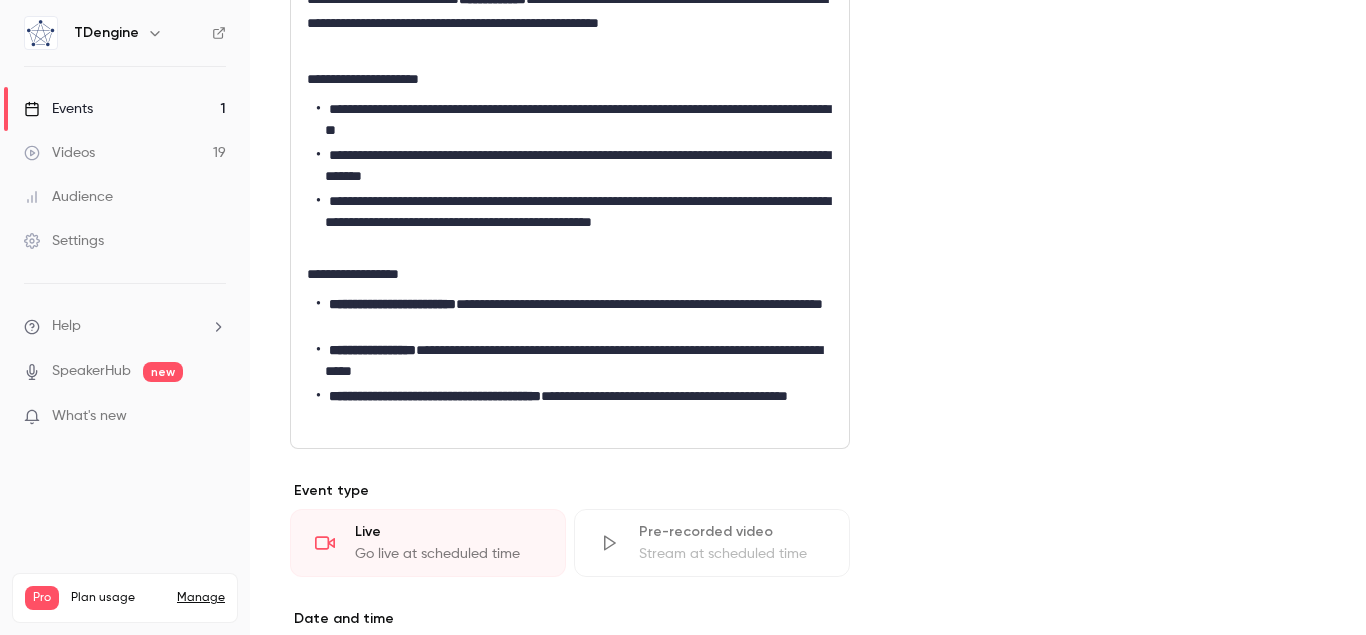 scroll, scrollTop: 570, scrollLeft: 0, axis: vertical 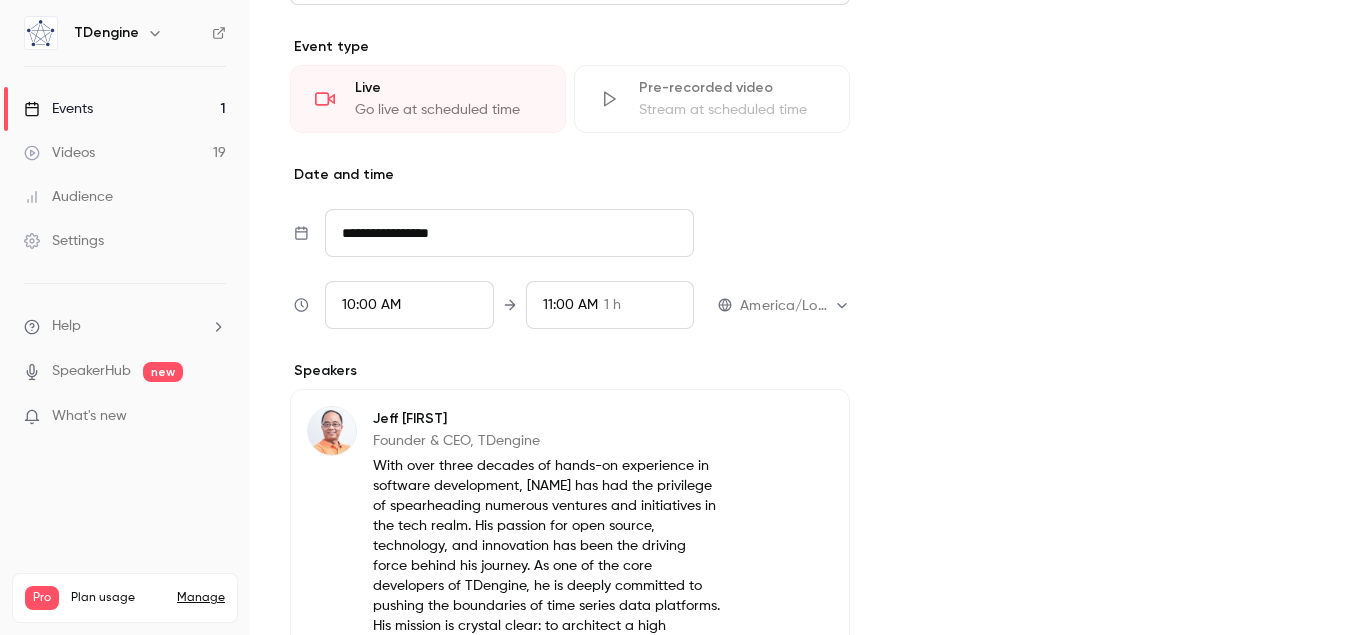 click on "Events 1" at bounding box center (125, 109) 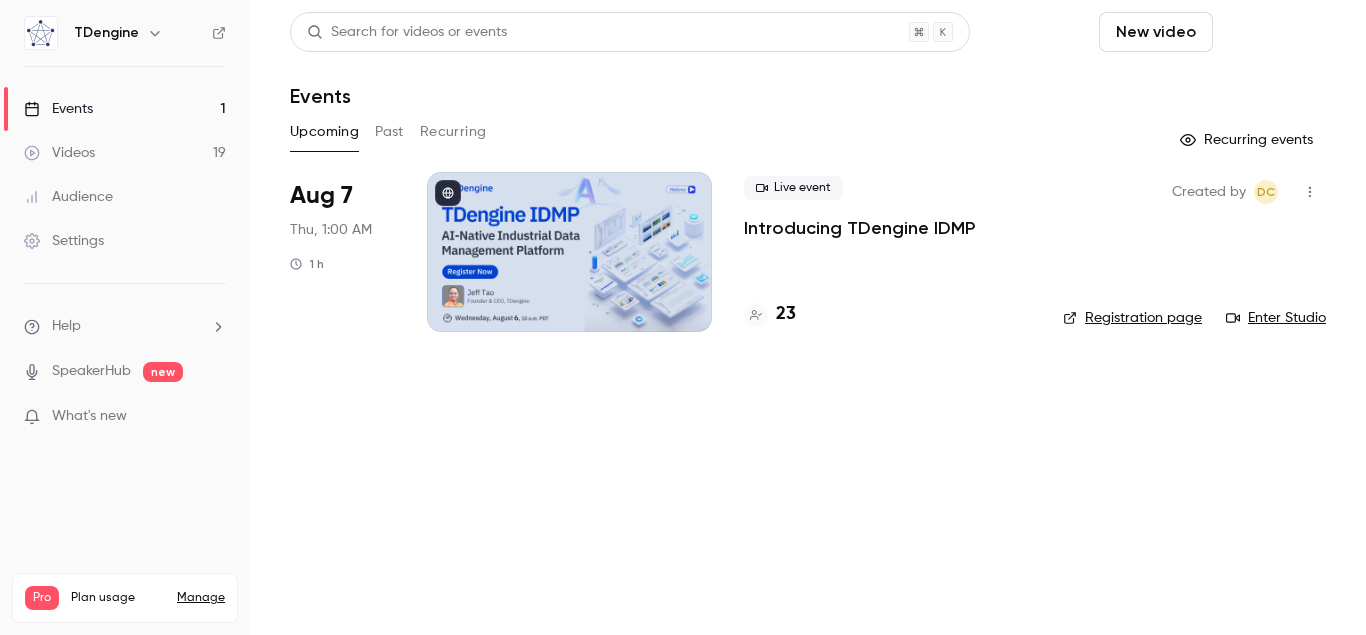 click on "Schedule" at bounding box center [1273, 32] 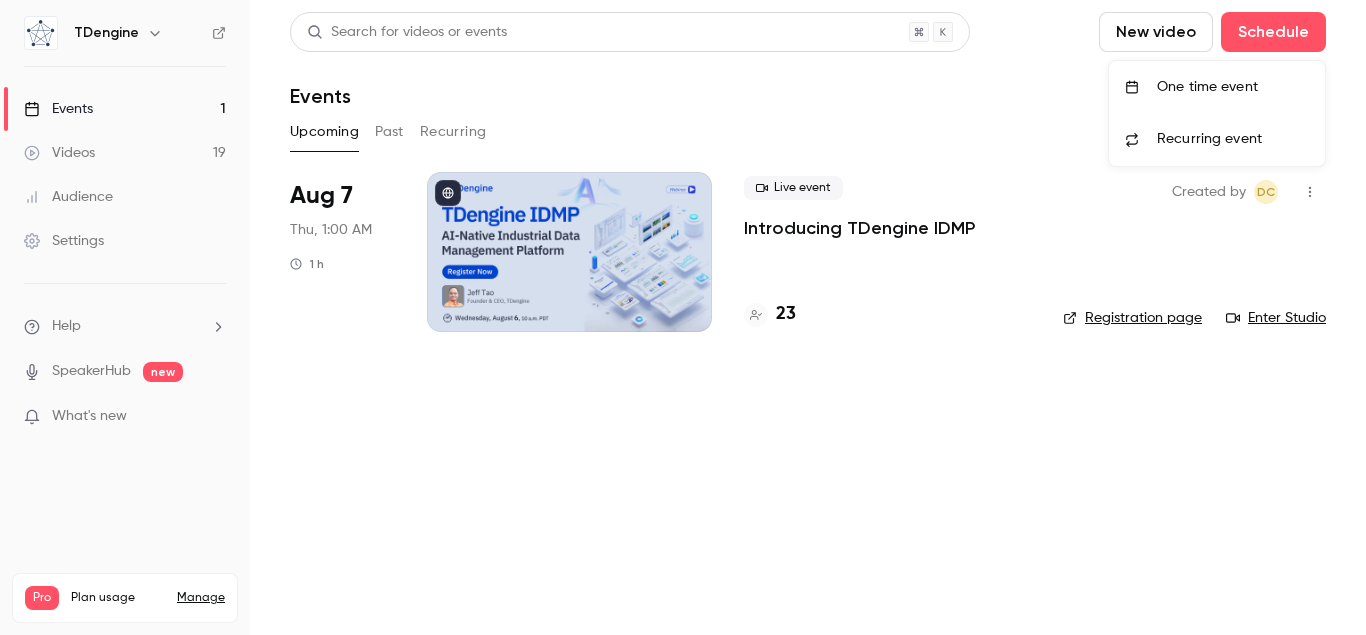 click on "One time event" at bounding box center [1233, 87] 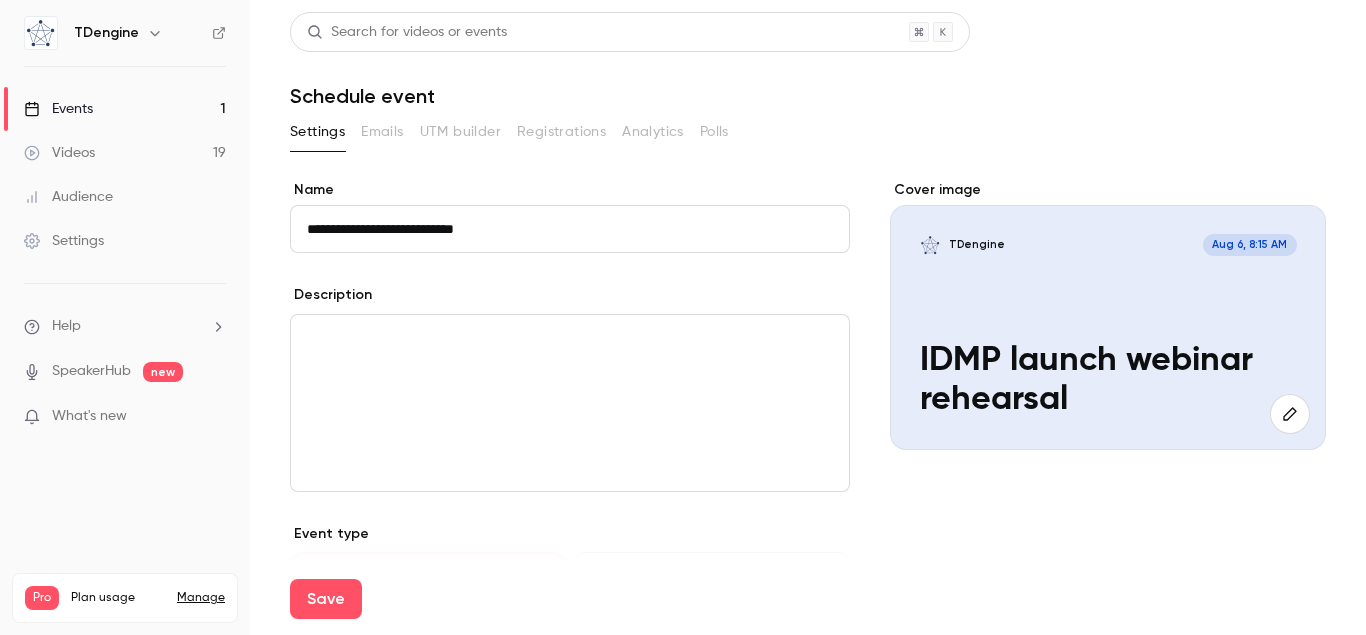 scroll, scrollTop: 456, scrollLeft: 0, axis: vertical 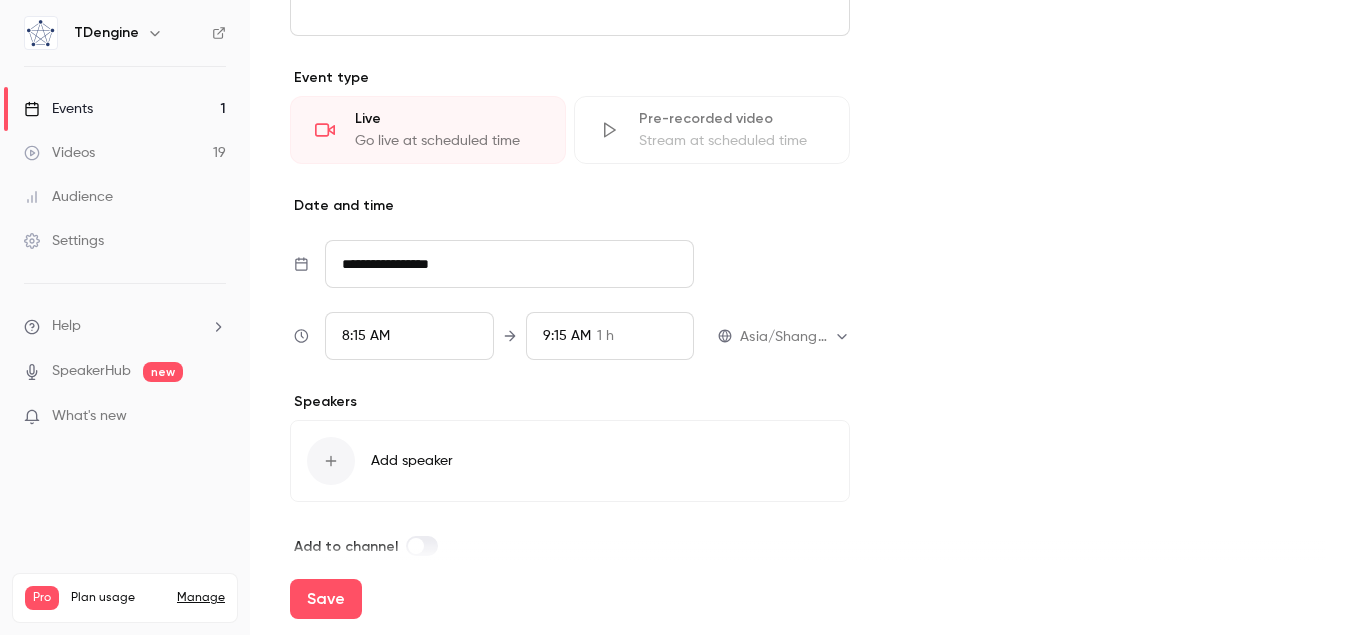 type on "**********" 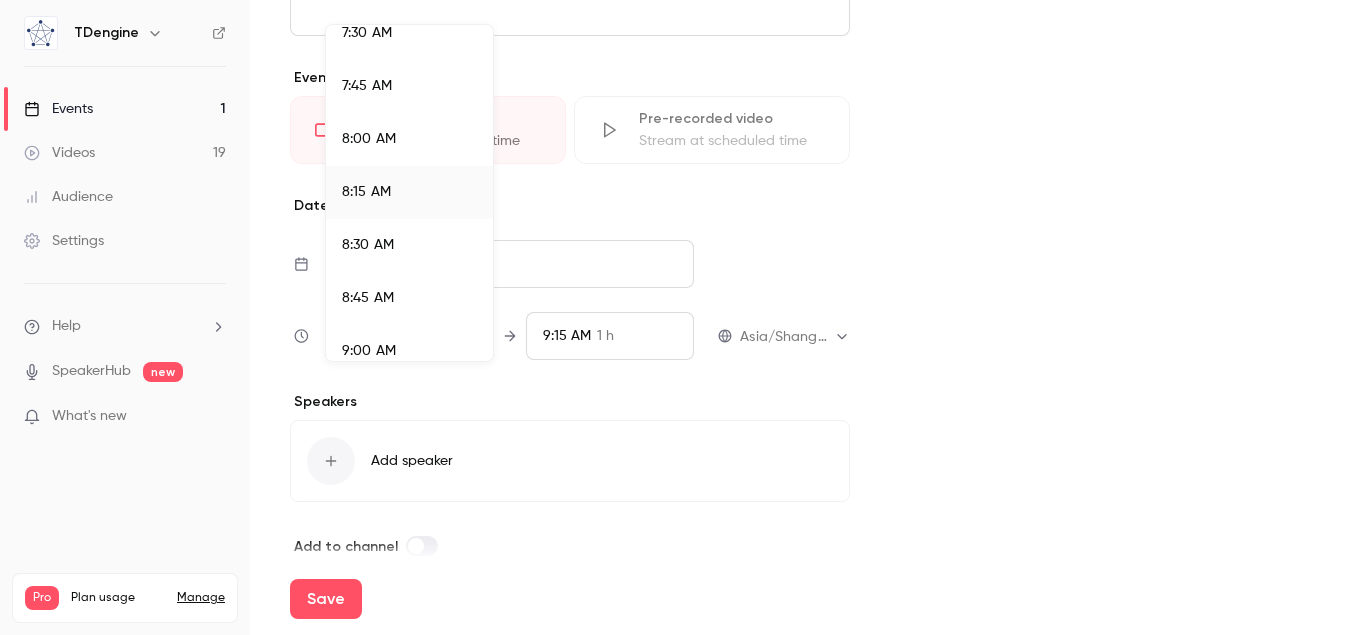 scroll, scrollTop: 1950, scrollLeft: 0, axis: vertical 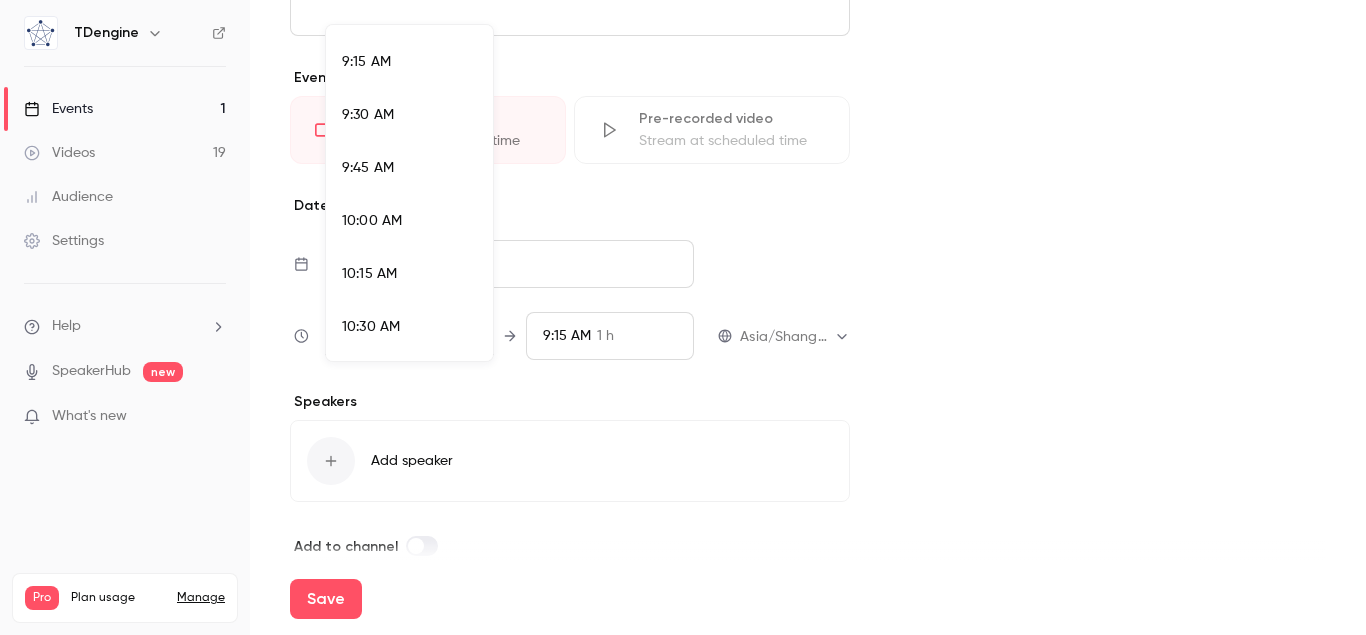 click at bounding box center [683, 317] 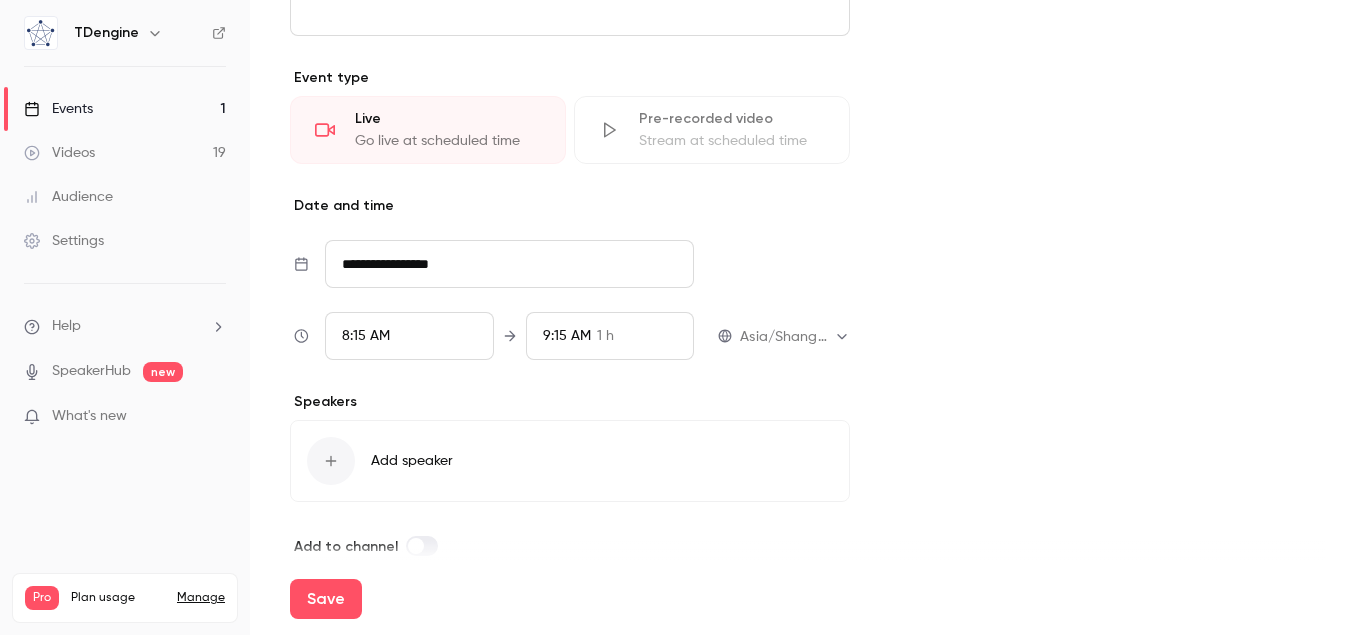 click on "8:15 AM" at bounding box center [409, 336] 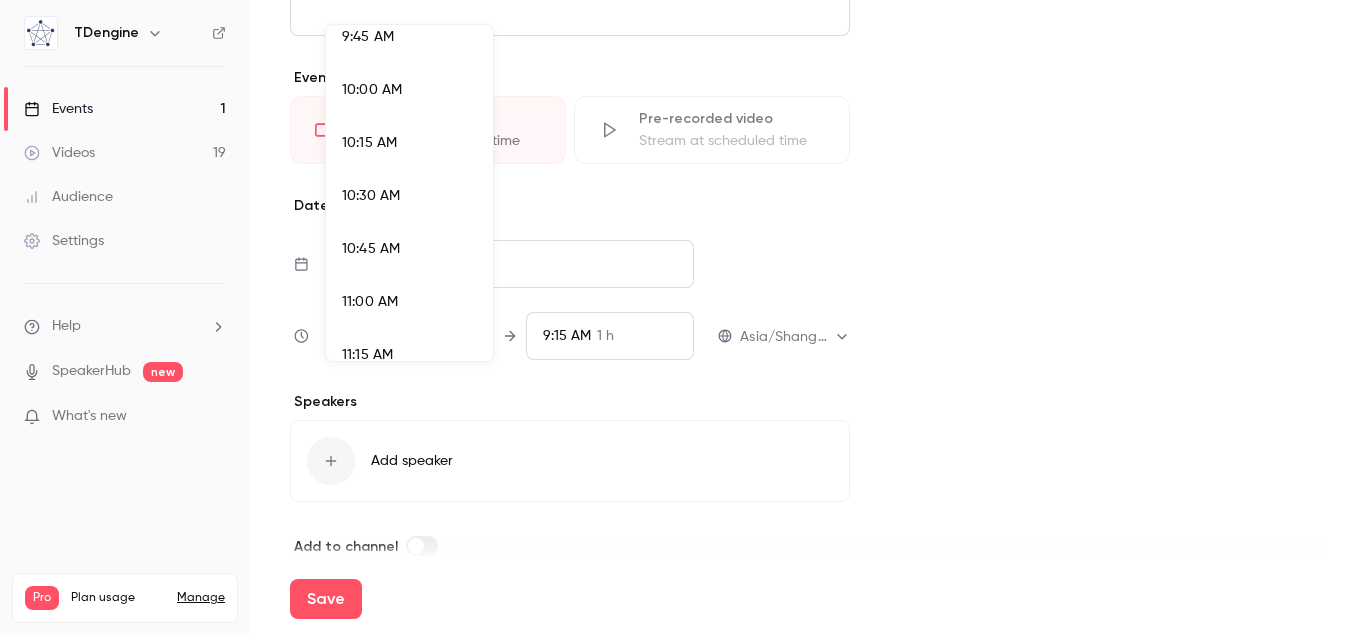 scroll, scrollTop: 2064, scrollLeft: 0, axis: vertical 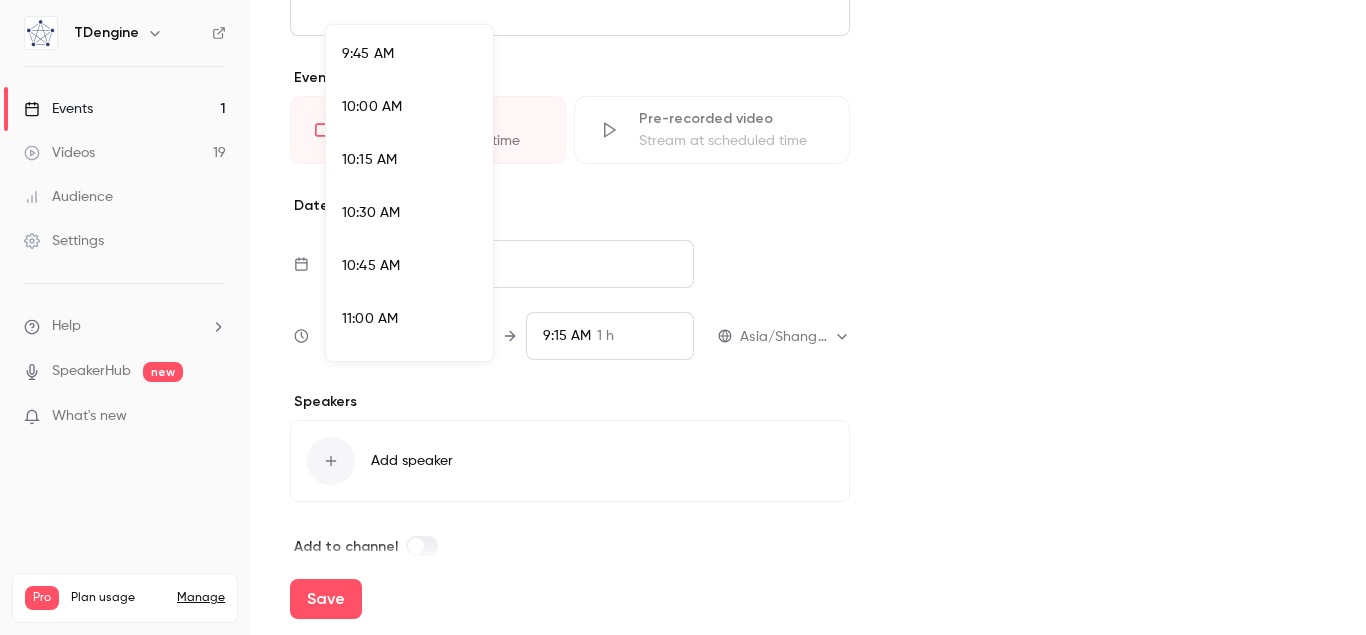 click on "10:00 AM" at bounding box center [372, 107] 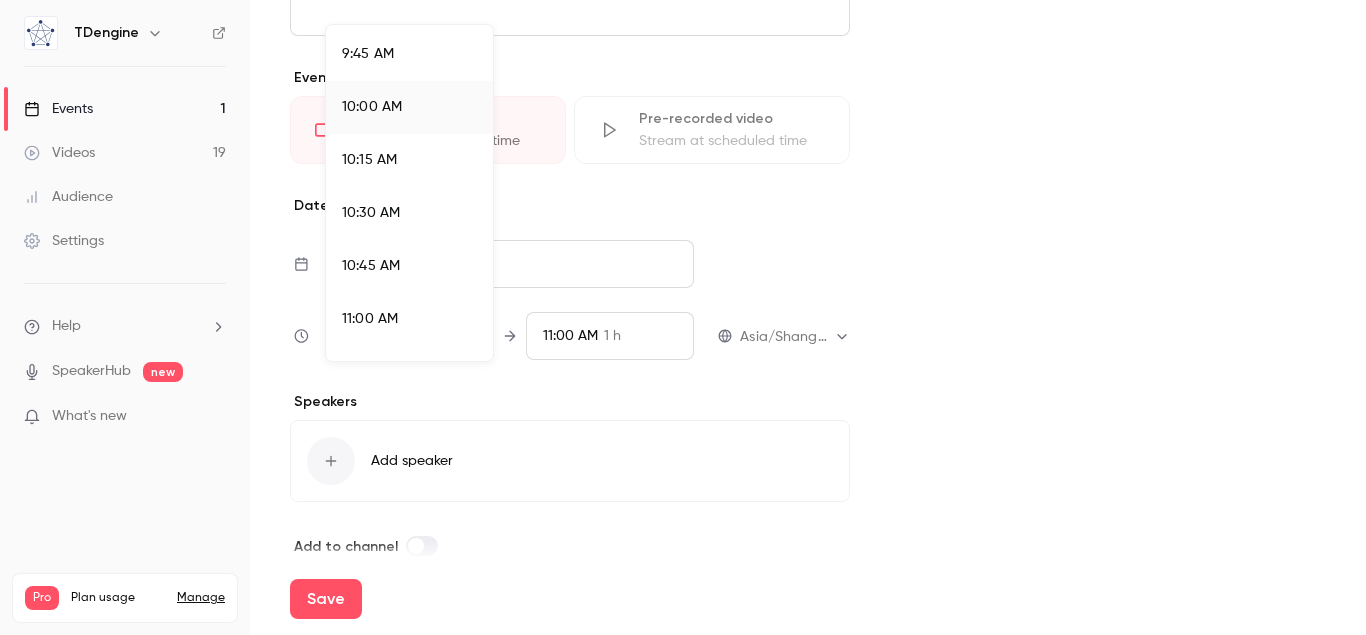 click at bounding box center [683, 317] 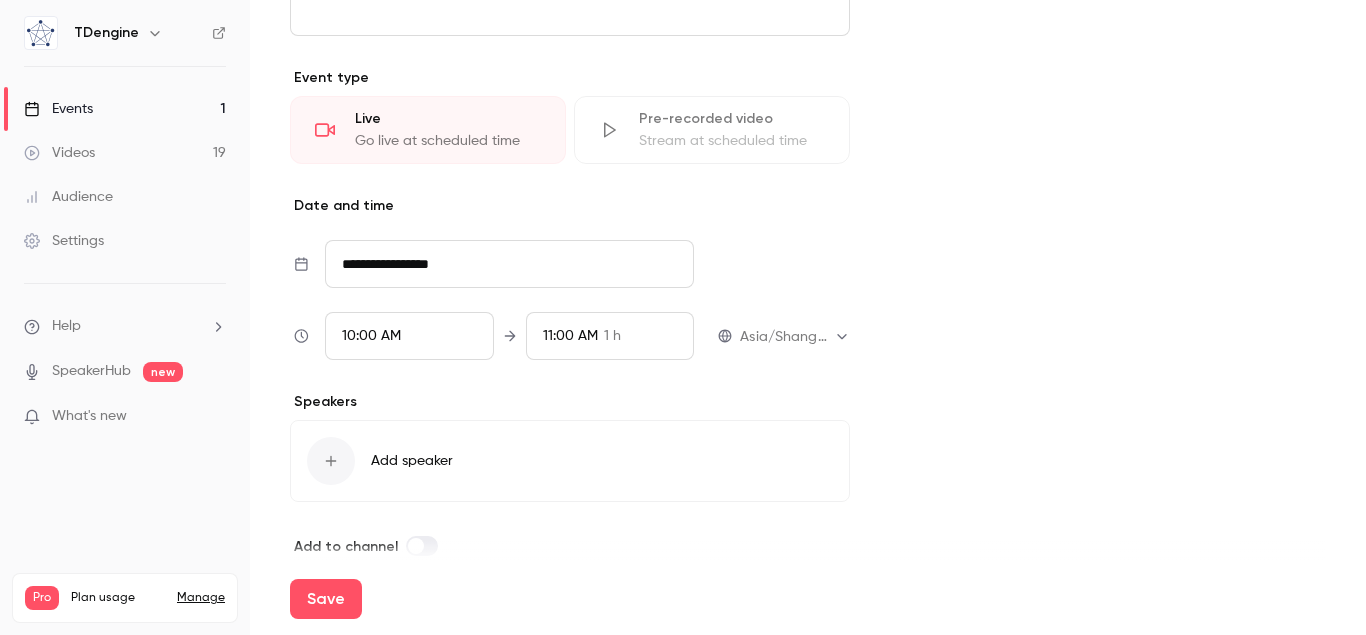 scroll, scrollTop: 1607, scrollLeft: 0, axis: vertical 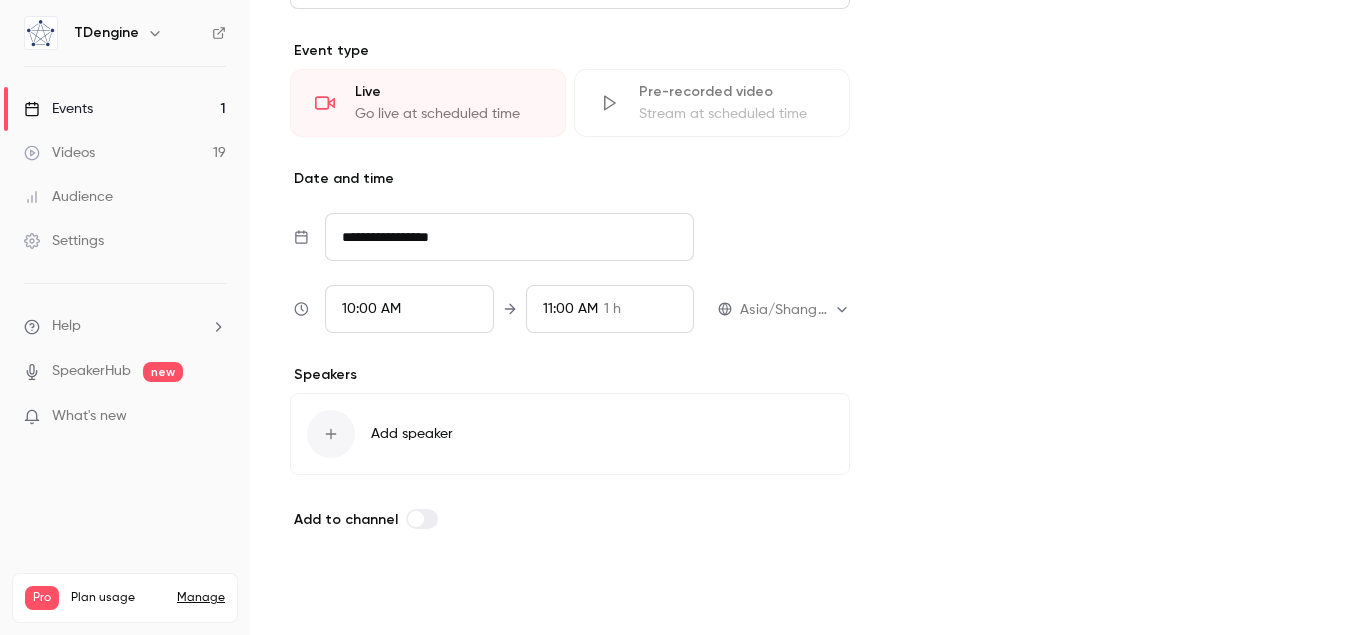 click on "Save" at bounding box center [326, 599] 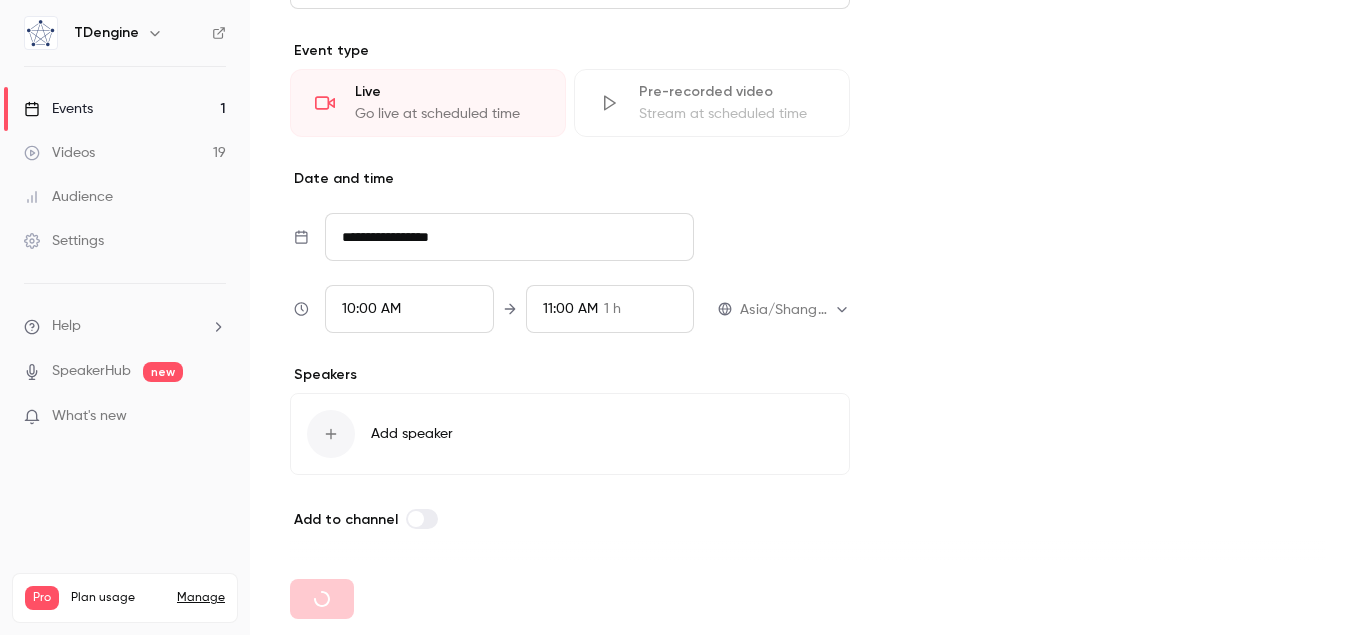 type 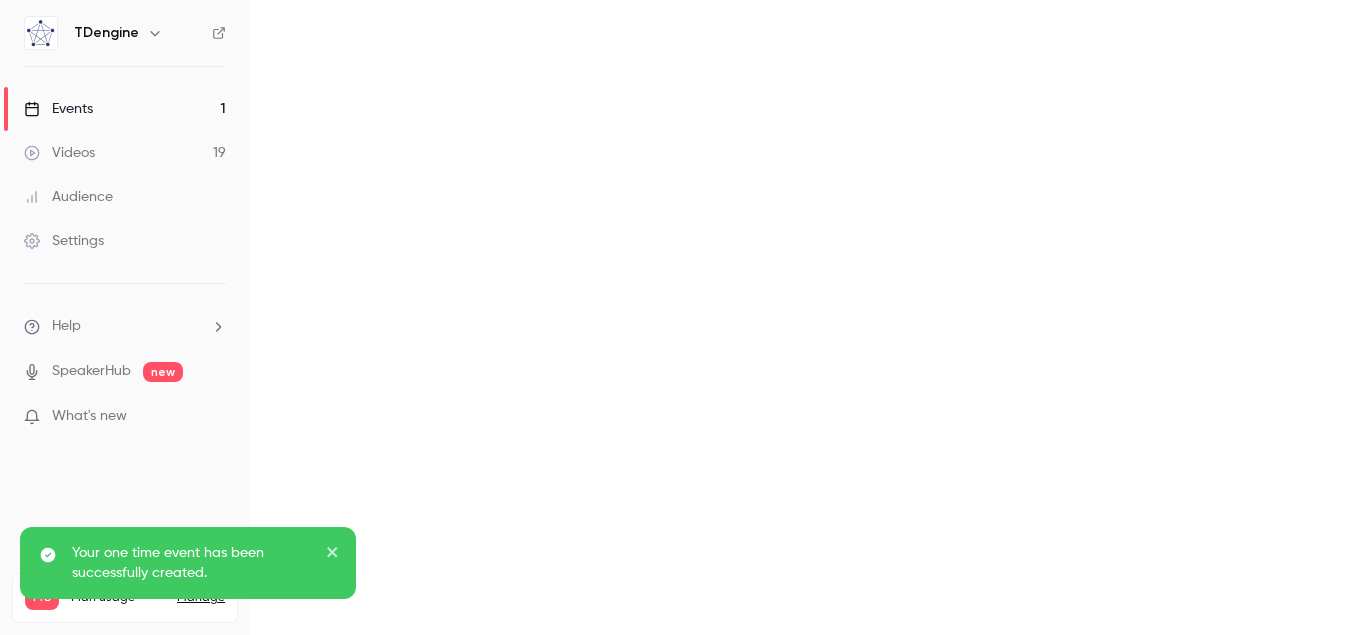 scroll, scrollTop: 0, scrollLeft: 0, axis: both 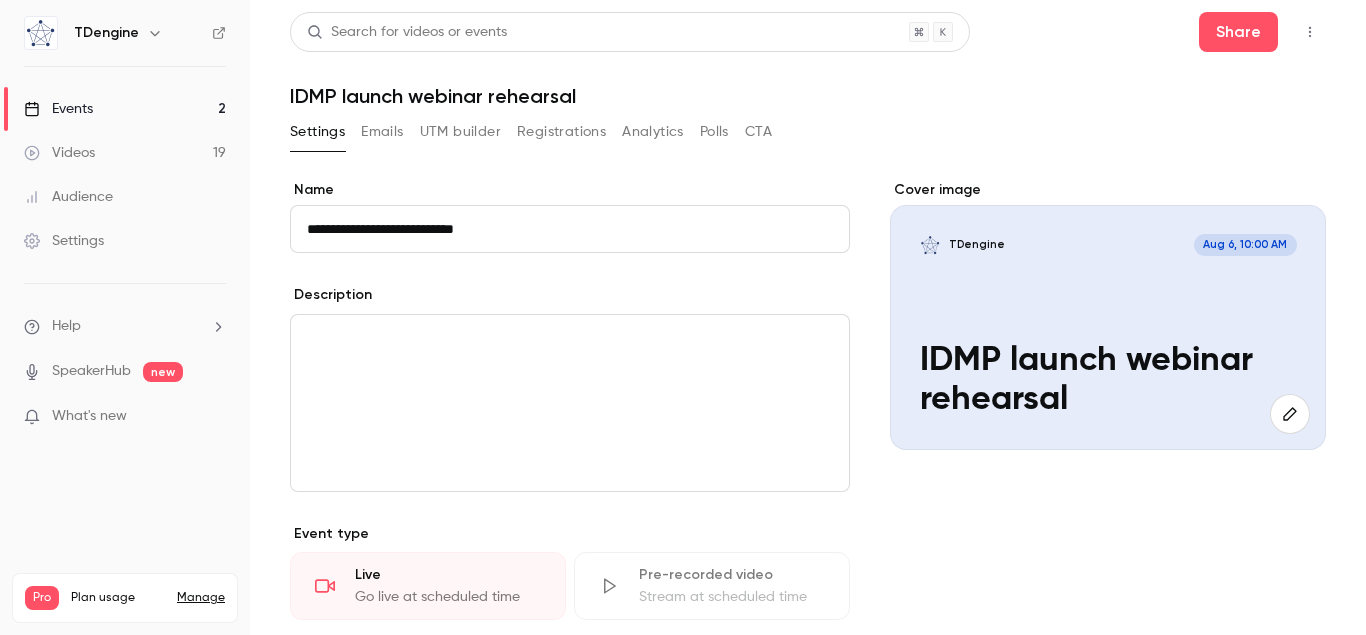 click on "Events" at bounding box center [58, 109] 